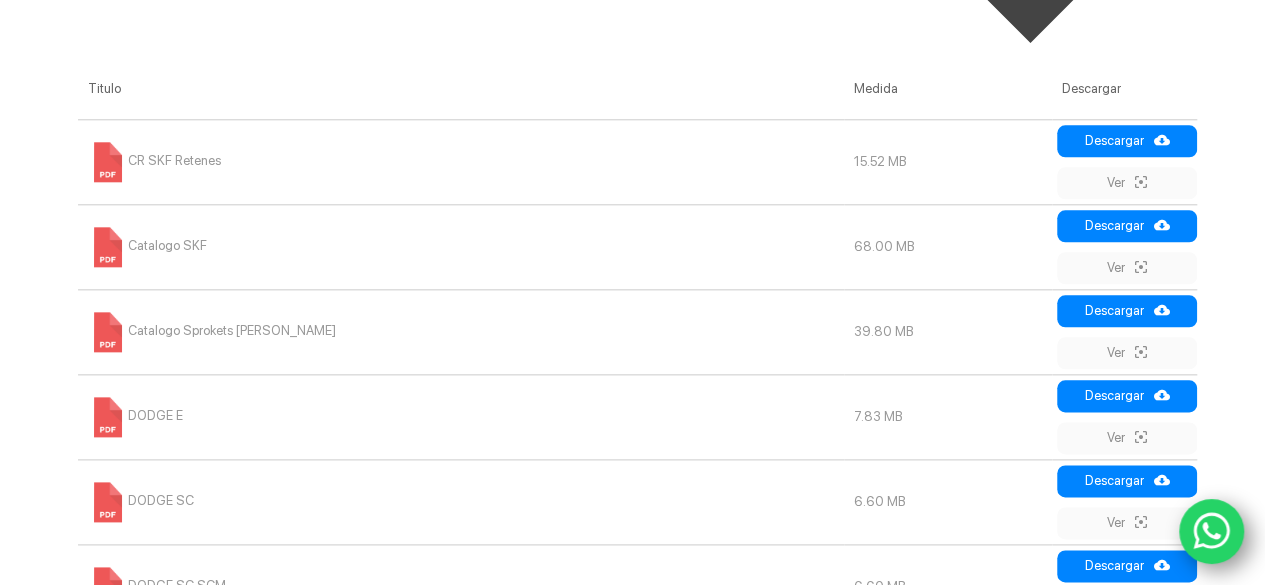 scroll, scrollTop: 0, scrollLeft: 0, axis: both 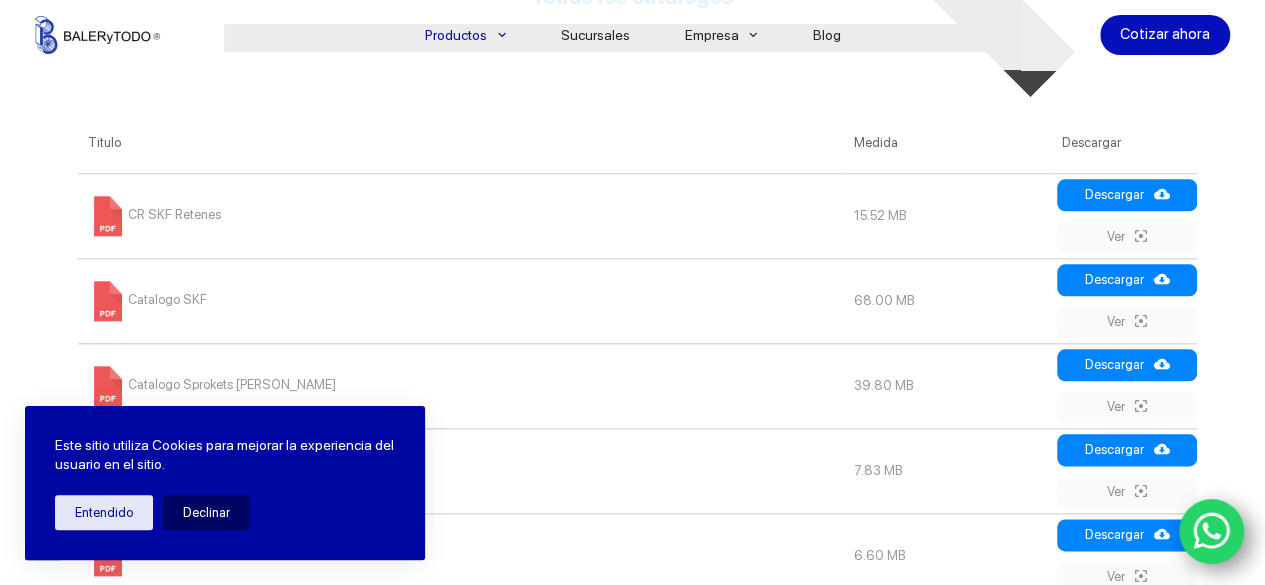 click on "CR SKF Retenes" at bounding box center (154, 214) 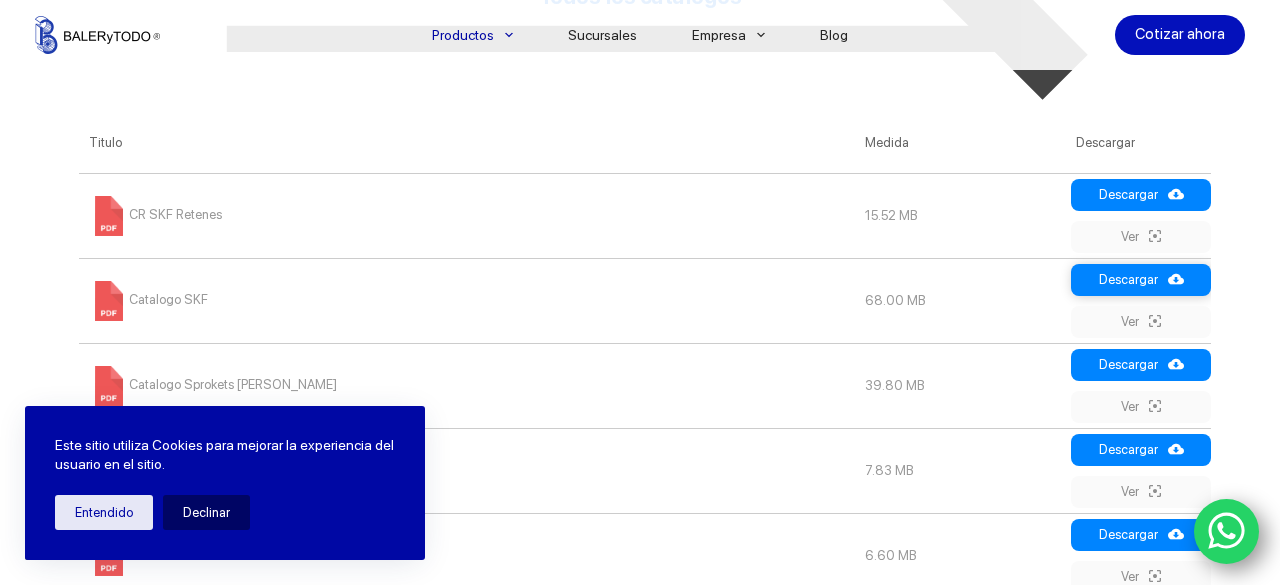 click on "Descargar" at bounding box center (1141, 280) 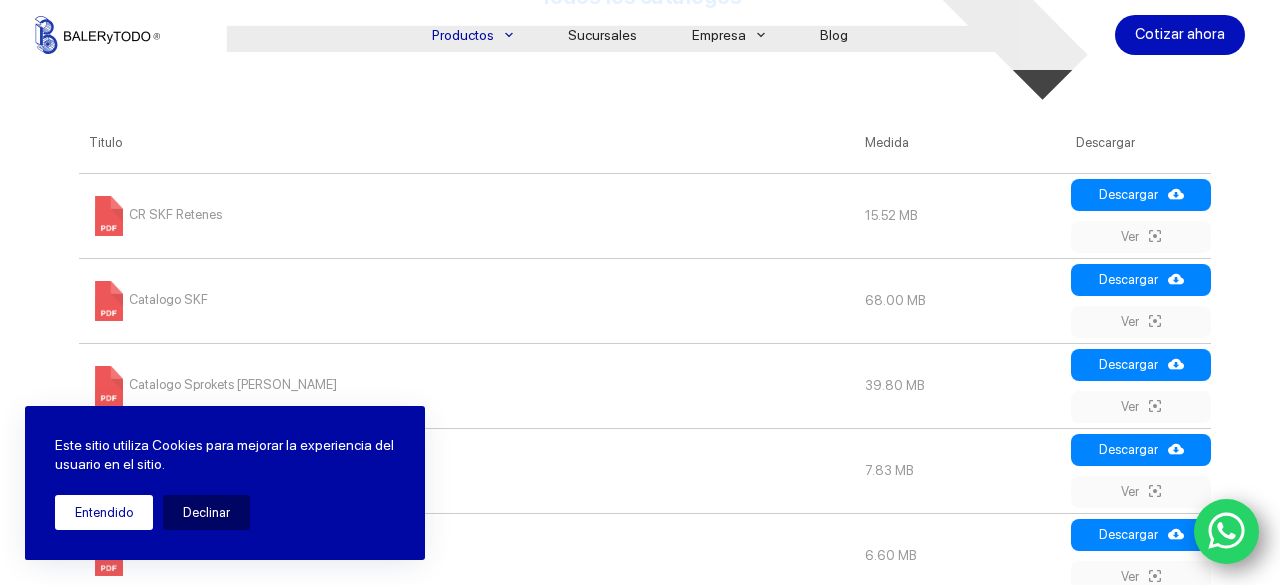 click on "Entendido" at bounding box center [104, 512] 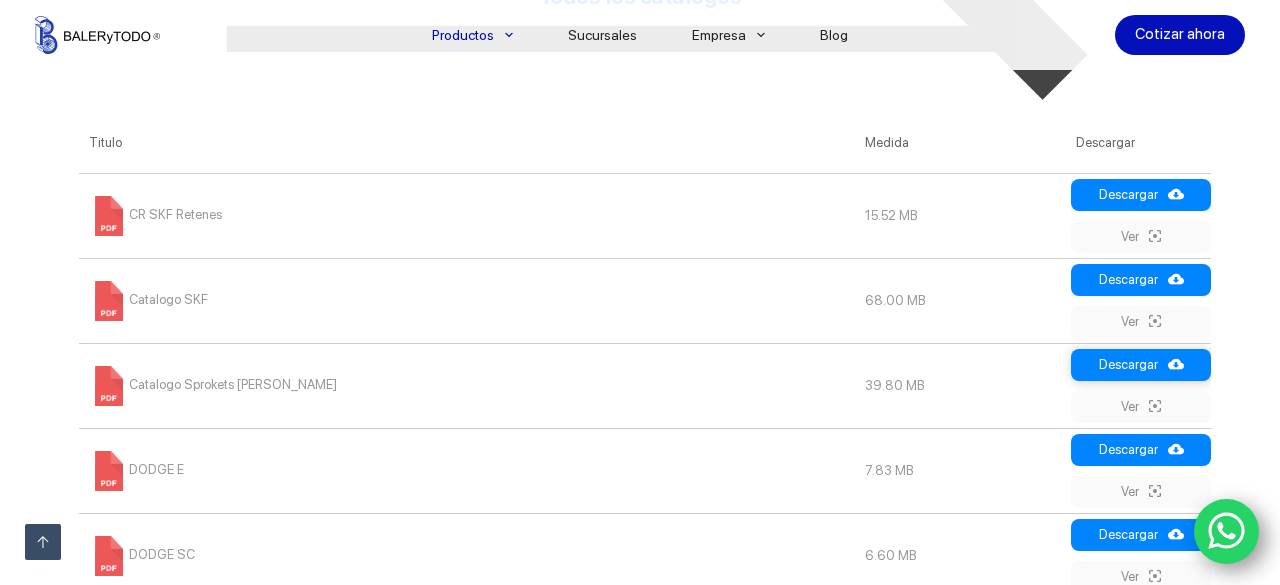 click on "Descargar" at bounding box center [1141, 365] 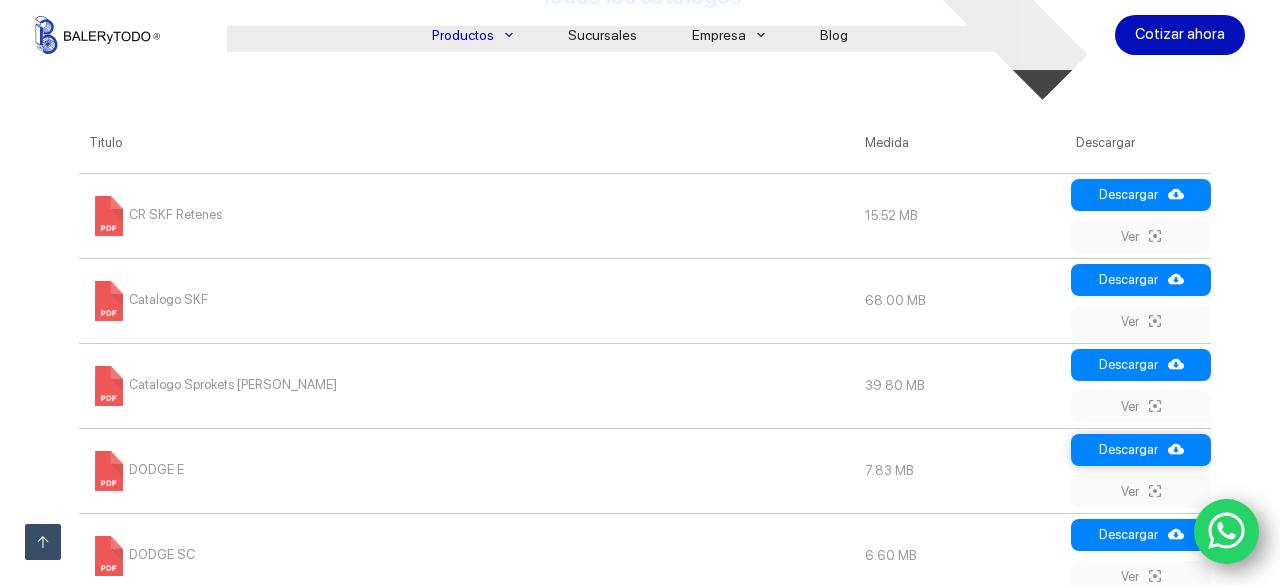click on "Descargar" at bounding box center (1141, 450) 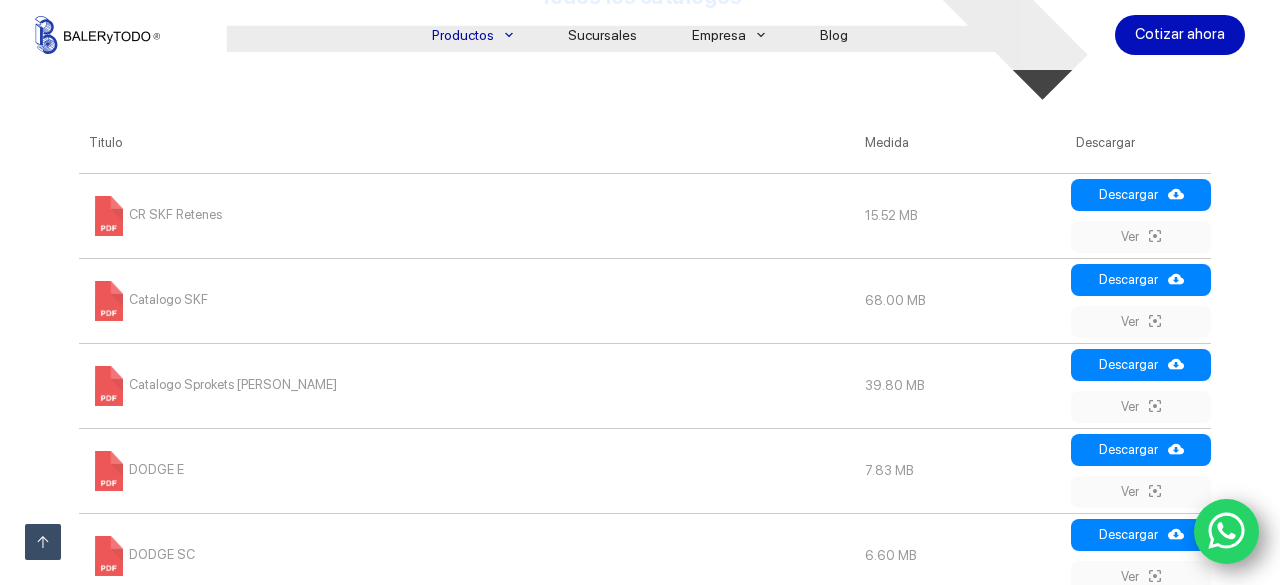 click on "Catalogo Sprokets Martin" at bounding box center [467, 385] 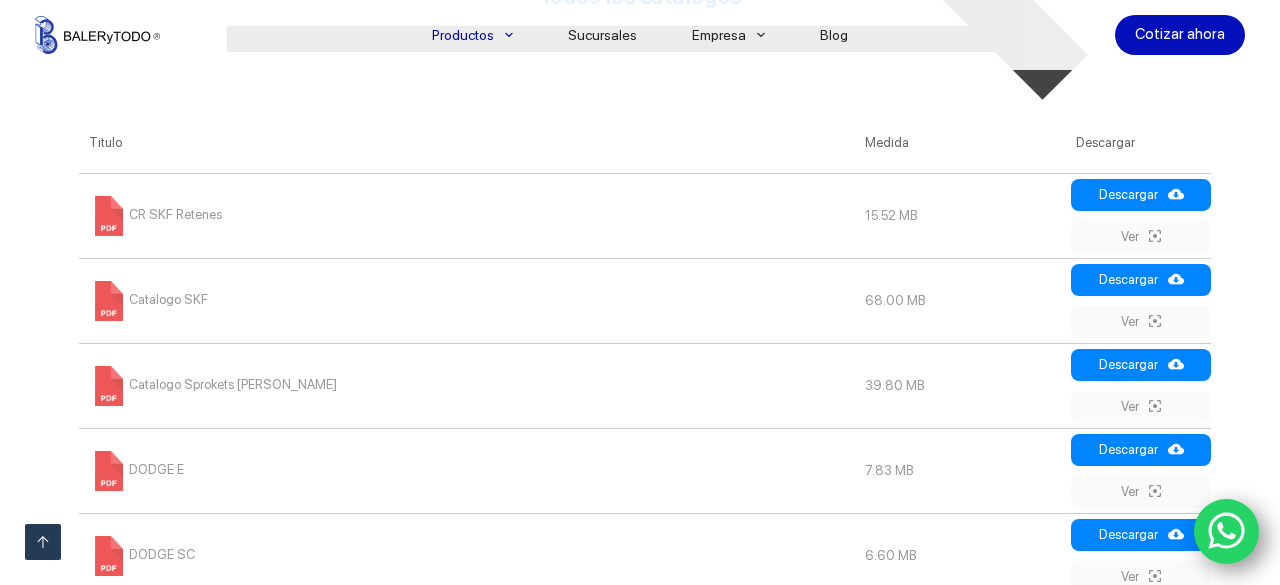 click 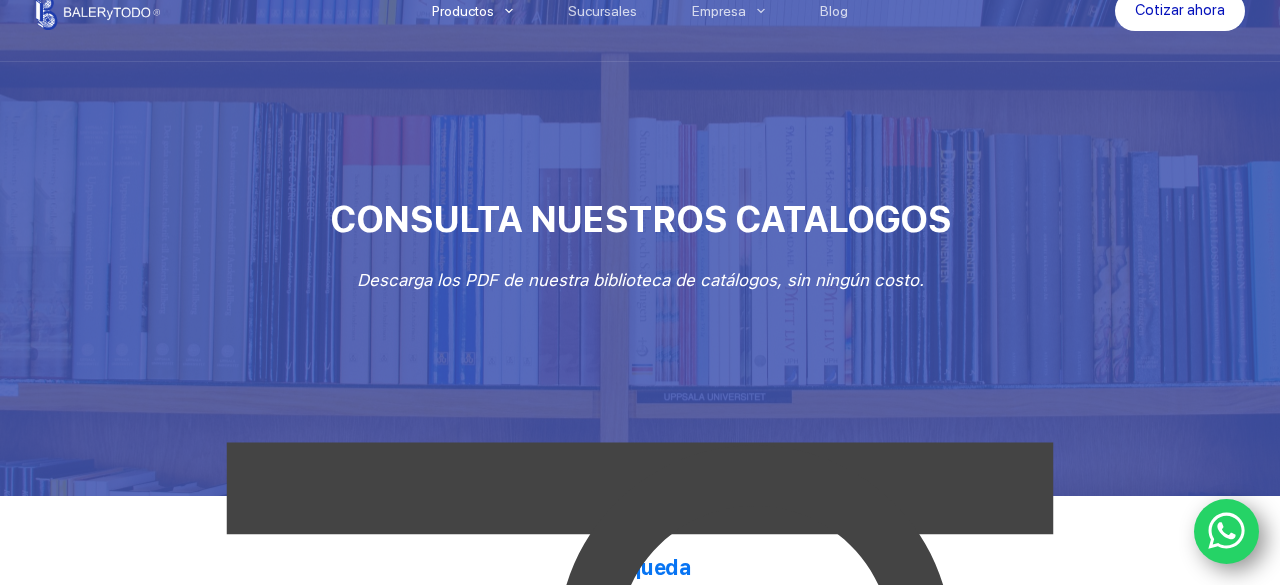 scroll, scrollTop: 0, scrollLeft: 0, axis: both 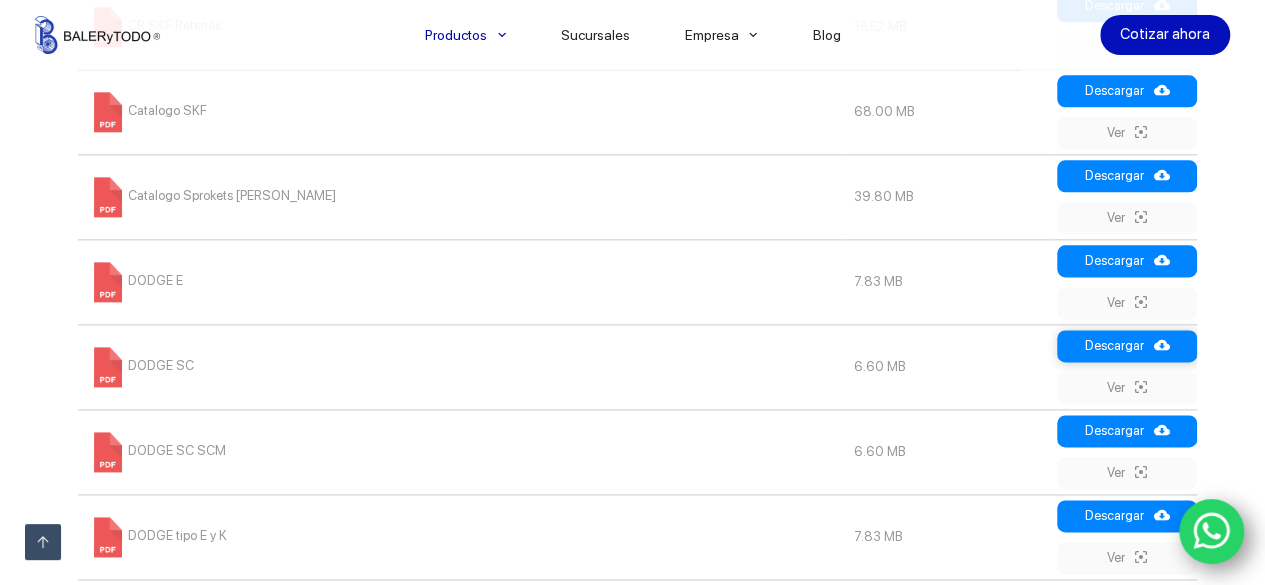 click on "Descargar" at bounding box center [1127, 346] 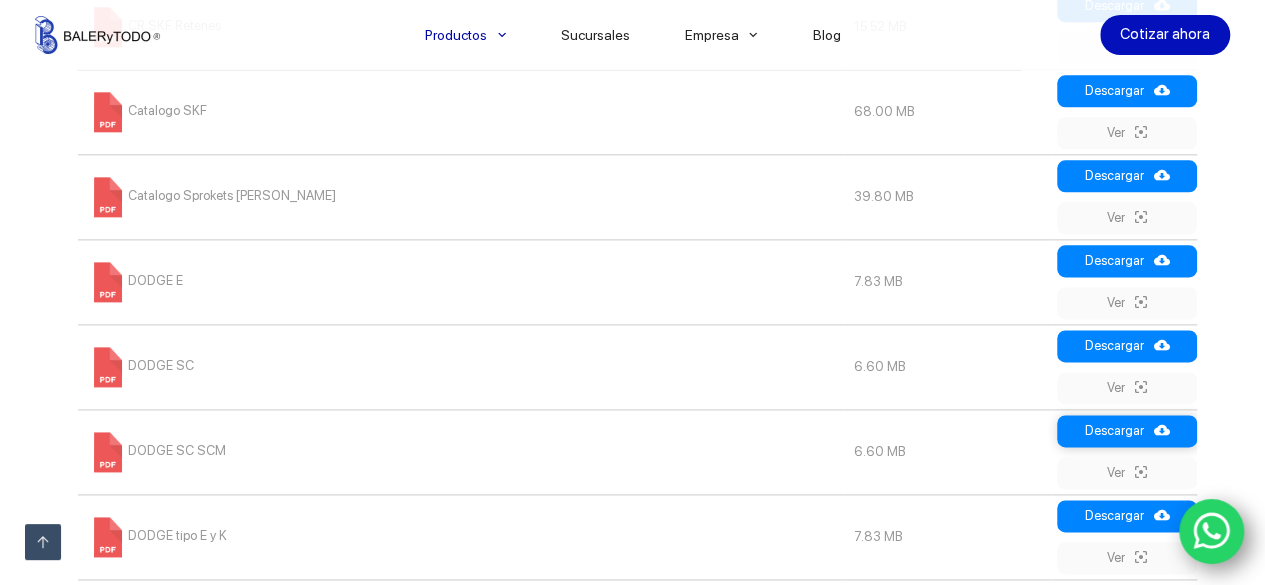click on "Descargar" at bounding box center (1127, 431) 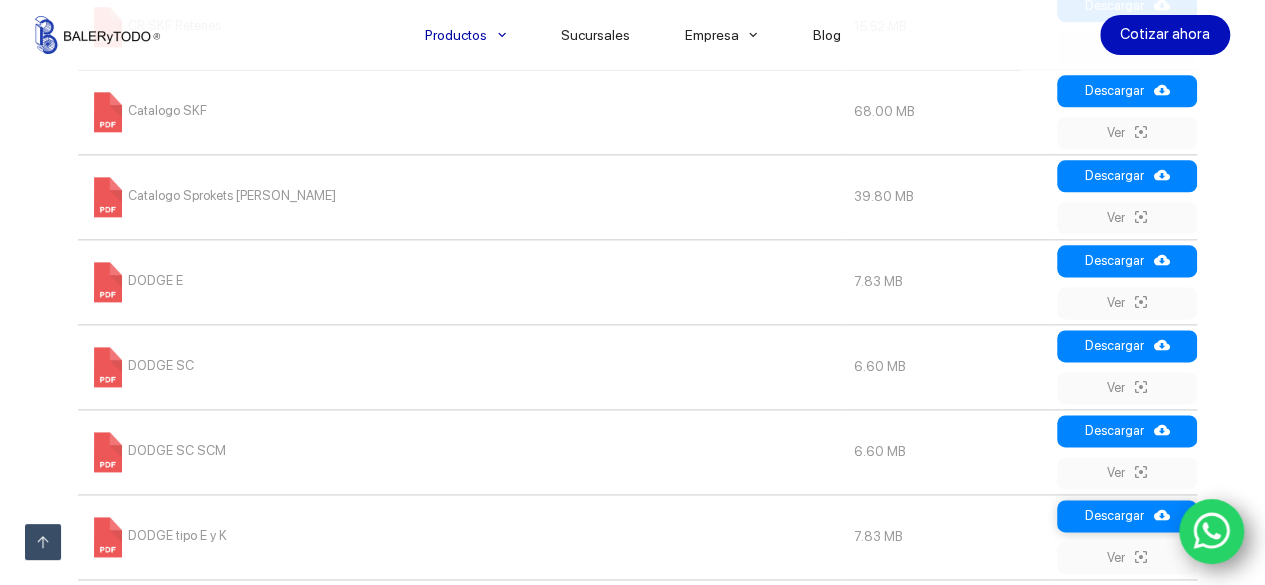 click on "Descargar" at bounding box center (1127, 516) 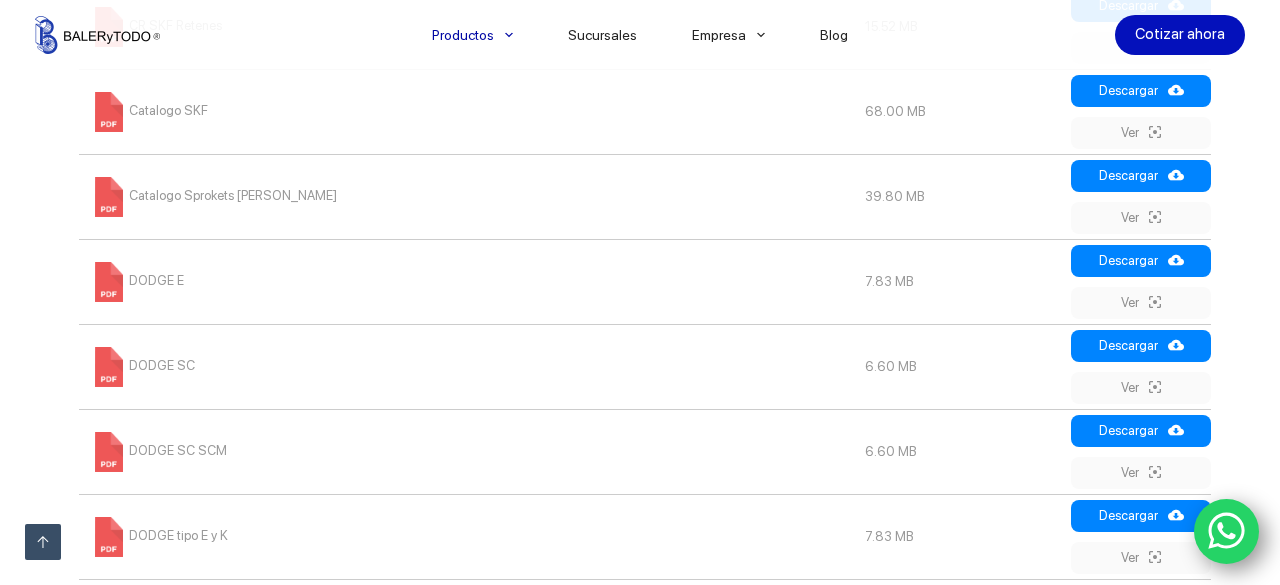 drag, startPoint x: 460, startPoint y: 368, endPoint x: 427, endPoint y: 277, distance: 96.79876 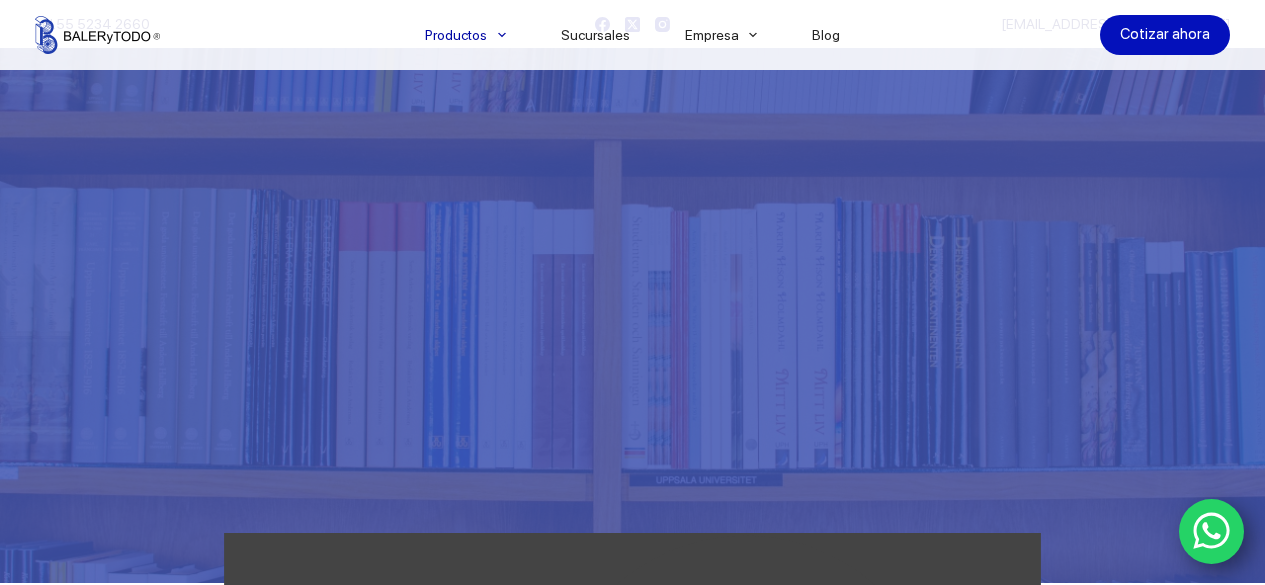scroll, scrollTop: 1152, scrollLeft: 0, axis: vertical 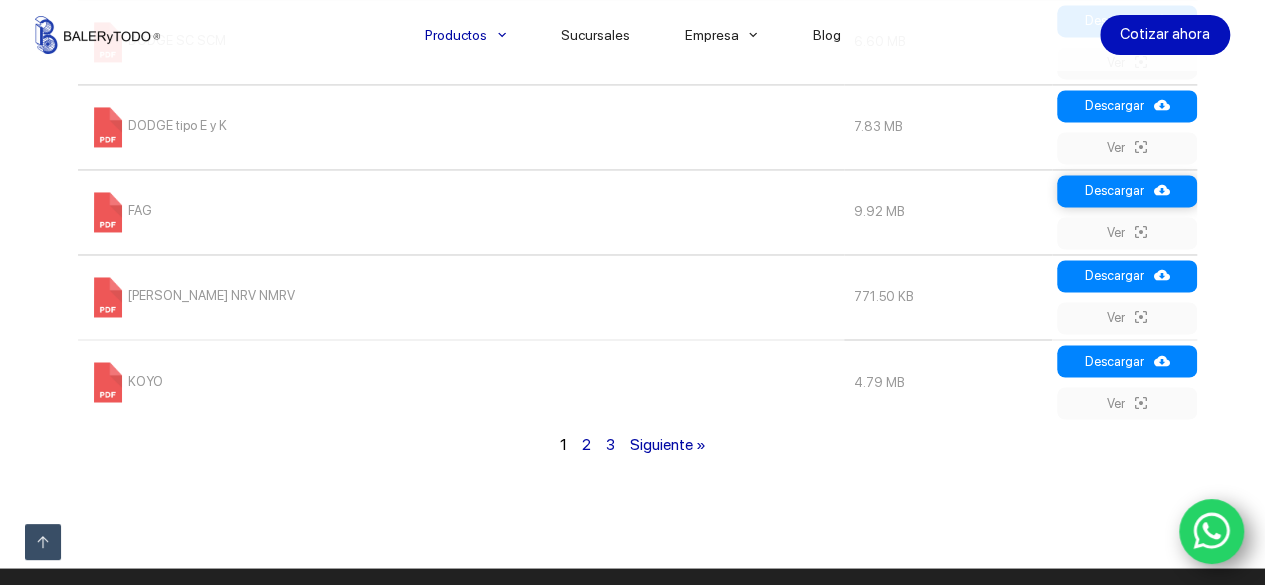 click on "Descargar" at bounding box center [1127, 191] 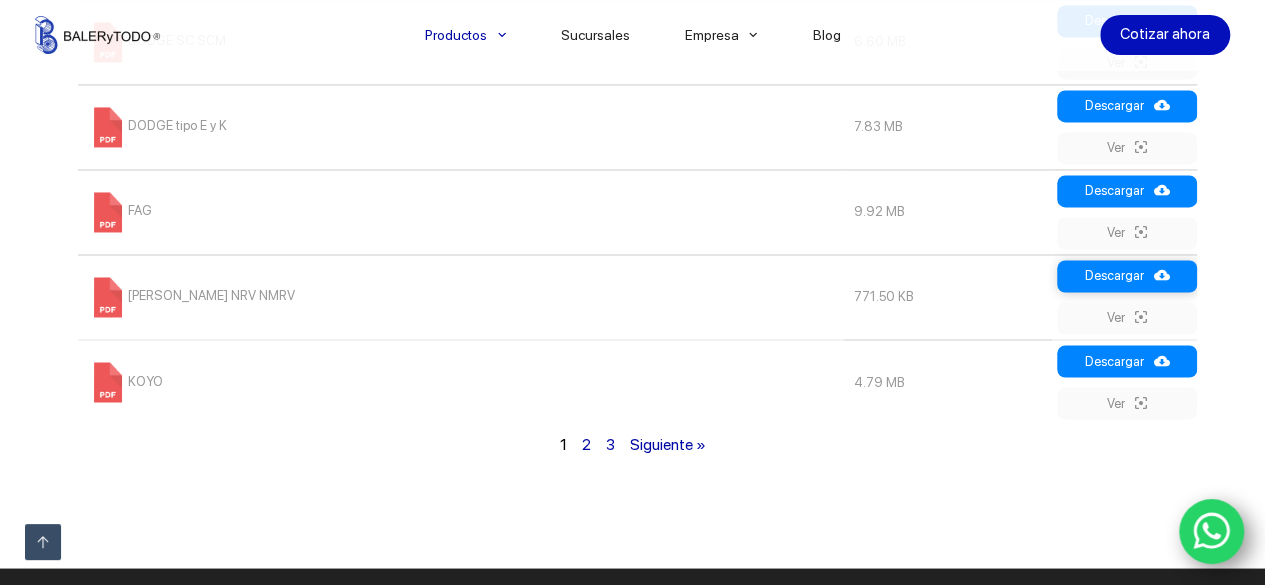 click on "Descargar" at bounding box center (1127, 276) 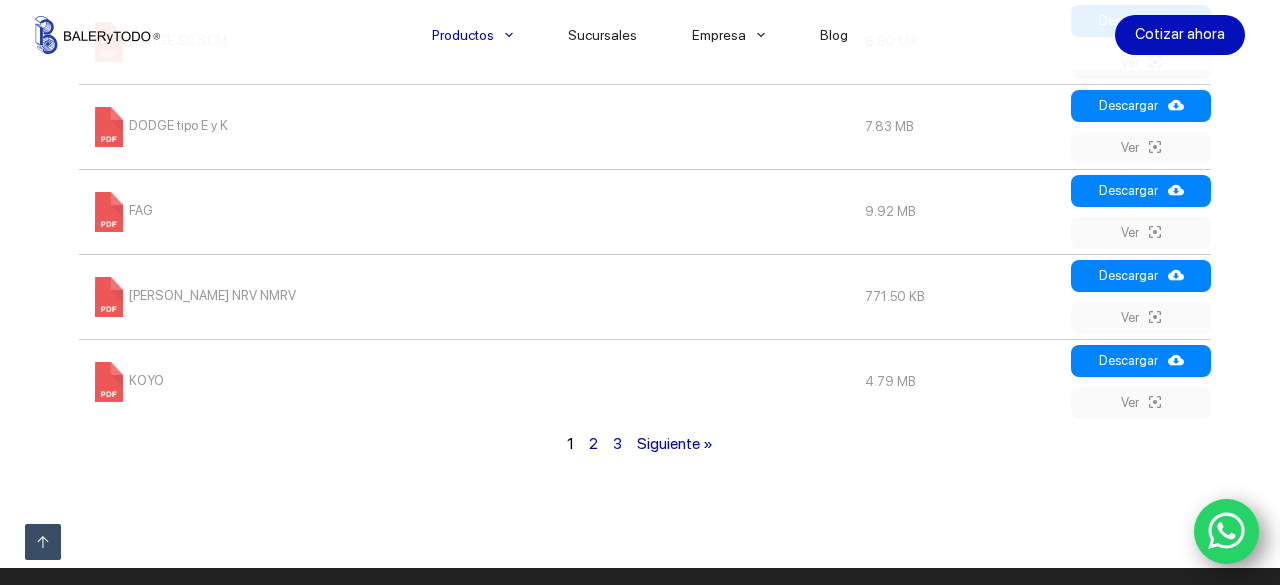click on "KOYO" at bounding box center (467, 381) 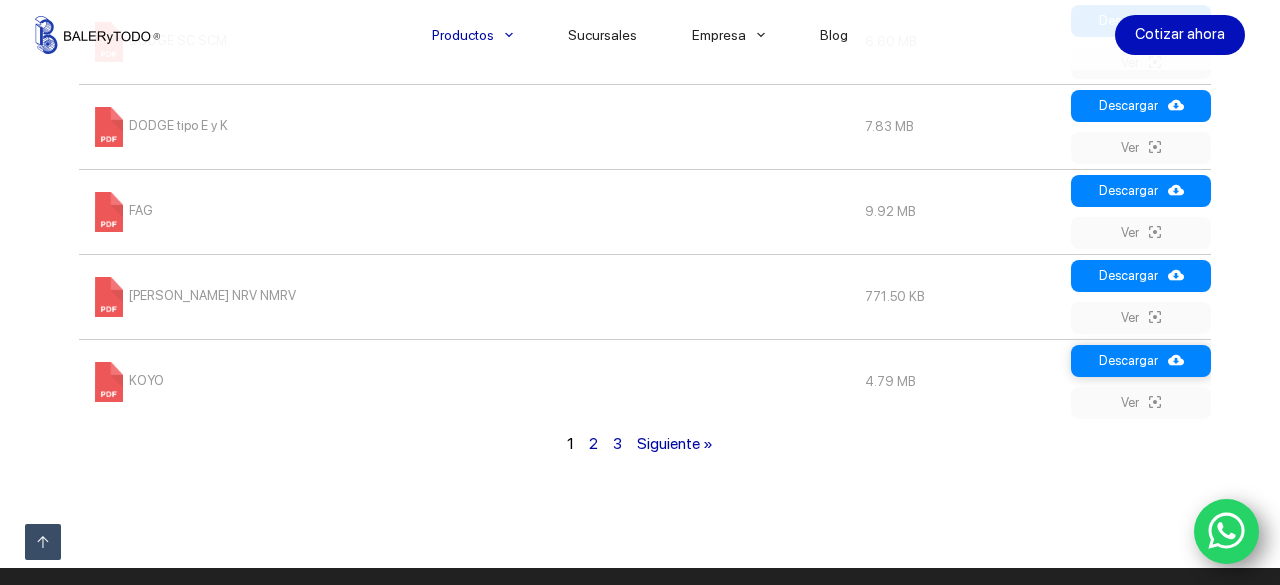 click at bounding box center (1176, 360) 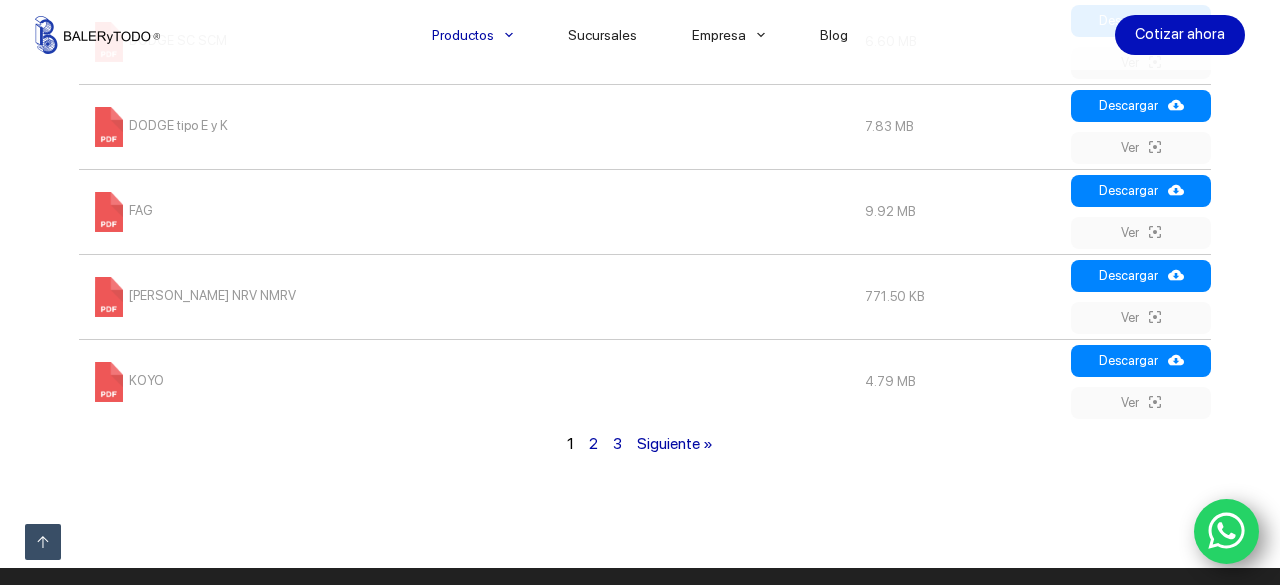 click on "1
2
3
Siguiente »" at bounding box center [640, 443] 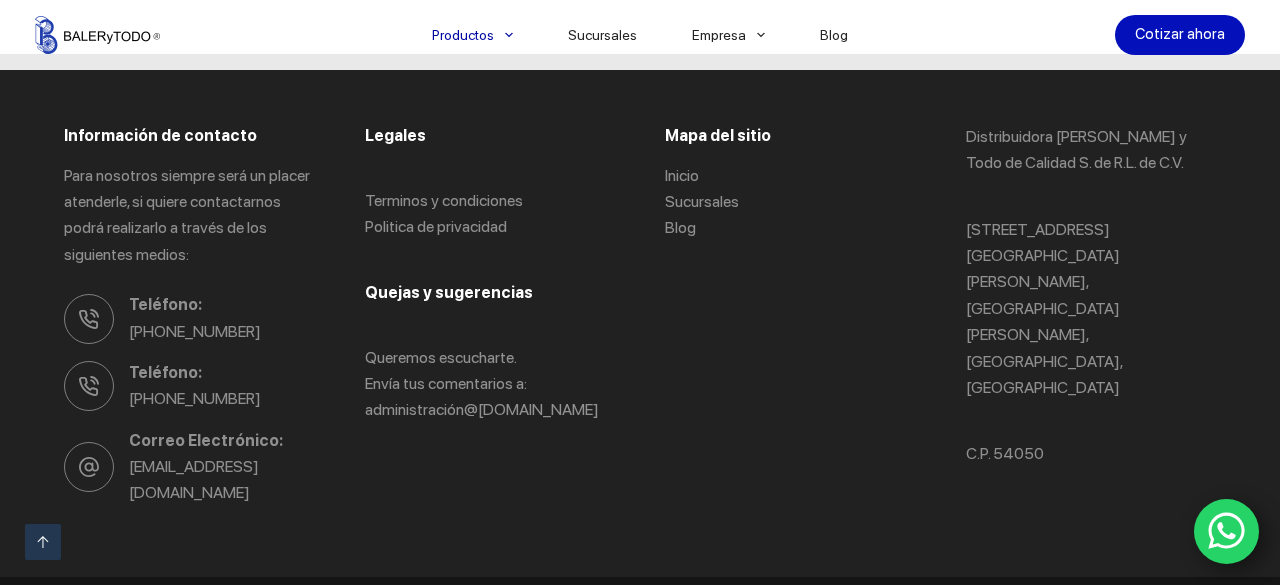 scroll, scrollTop: 1014, scrollLeft: 0, axis: vertical 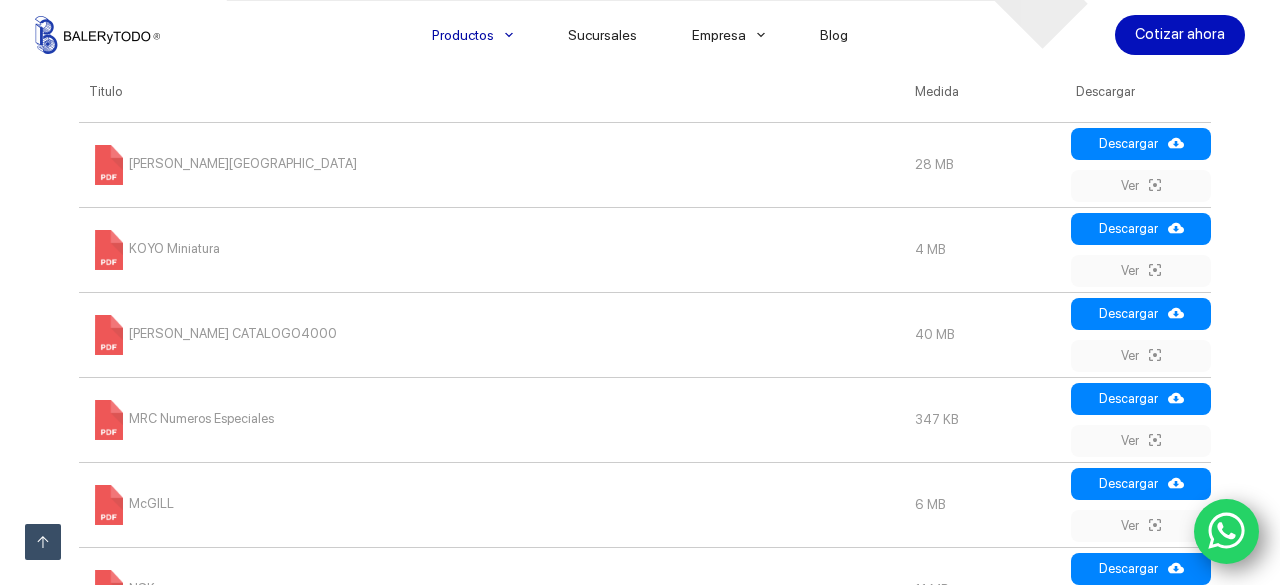 click at bounding box center (830, -209) 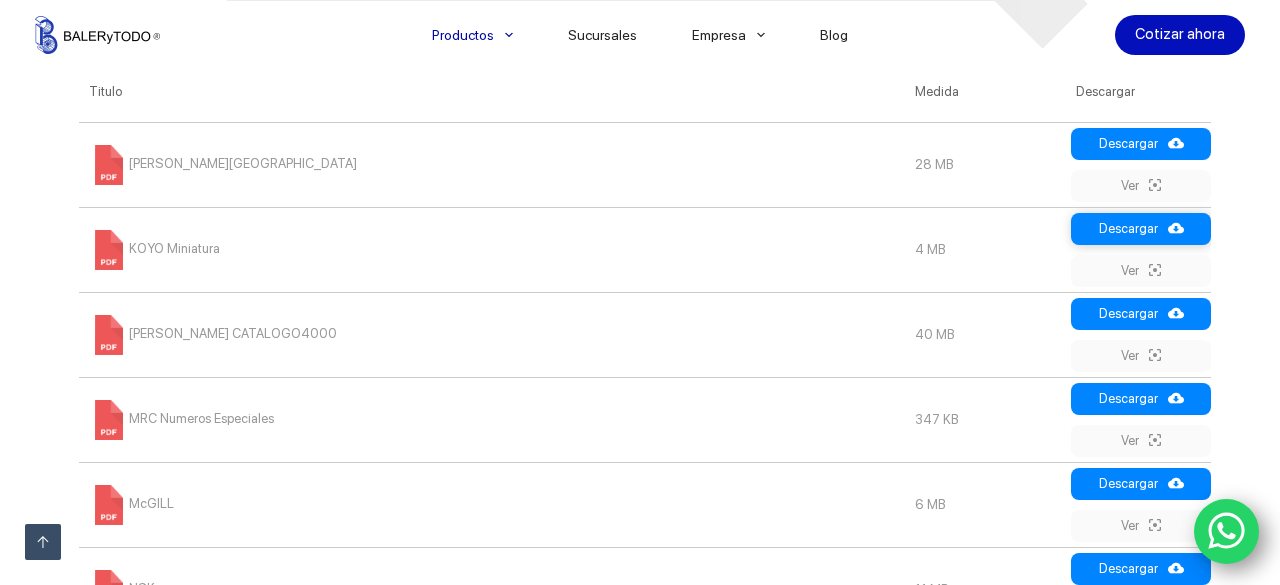 click on "Descargar" at bounding box center [1141, 229] 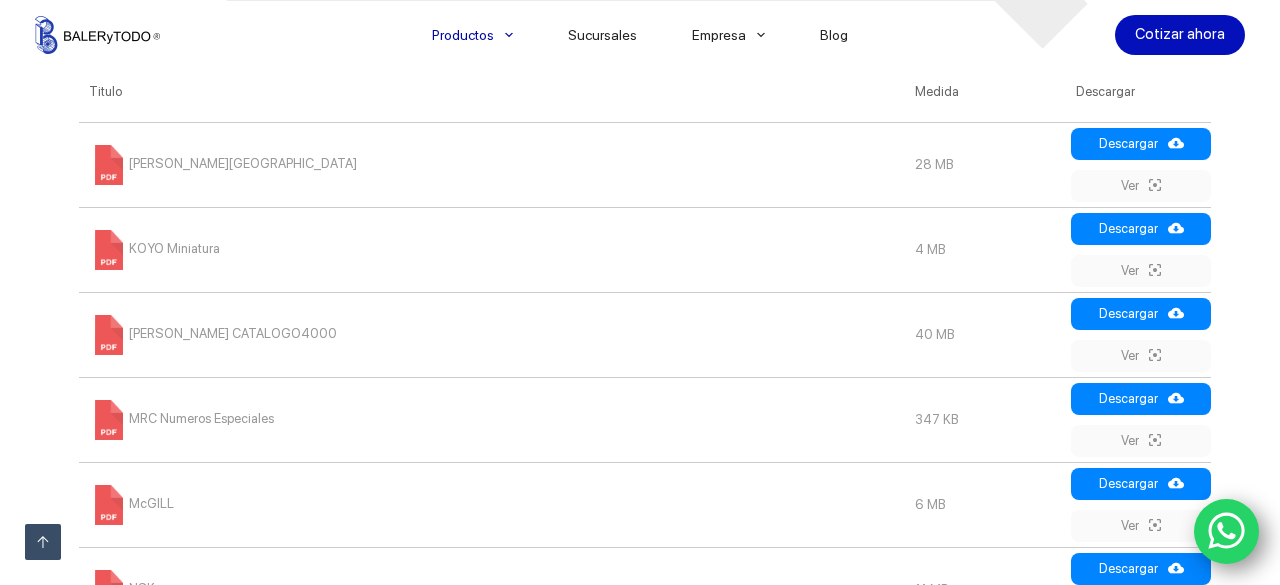 click on "Búsqueda
FILES CATEGORY
Buscar
Todos los catálogos                                                                                                  Medida   Descargar                                            Titulo Medida Descargar" at bounding box center [640, 342] 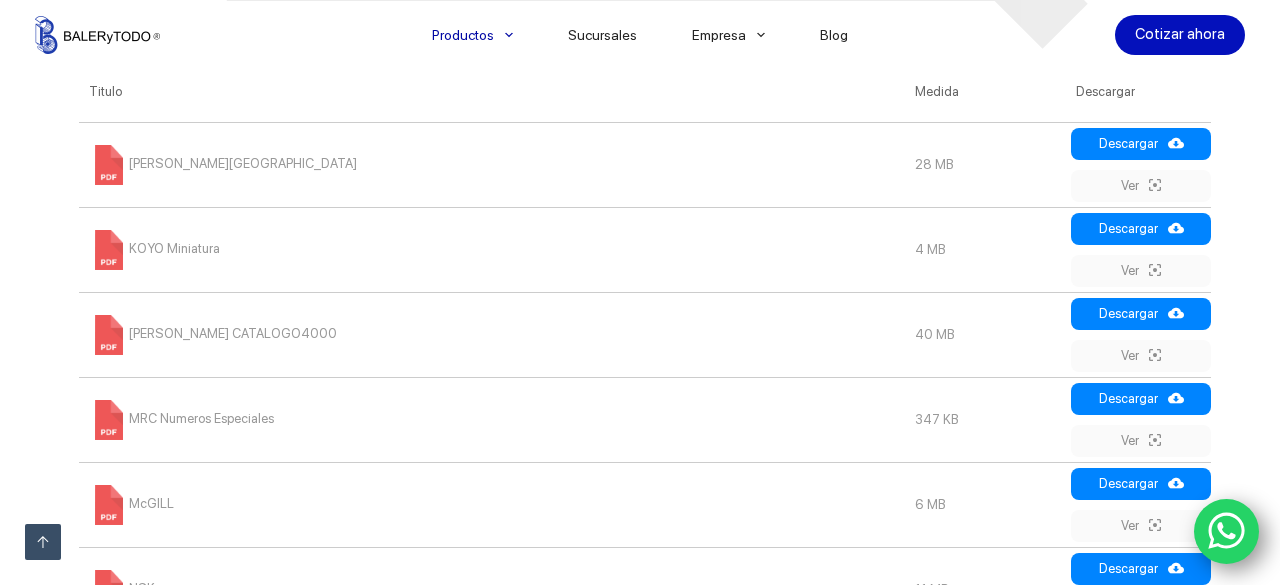 click at bounding box center [830, -209] 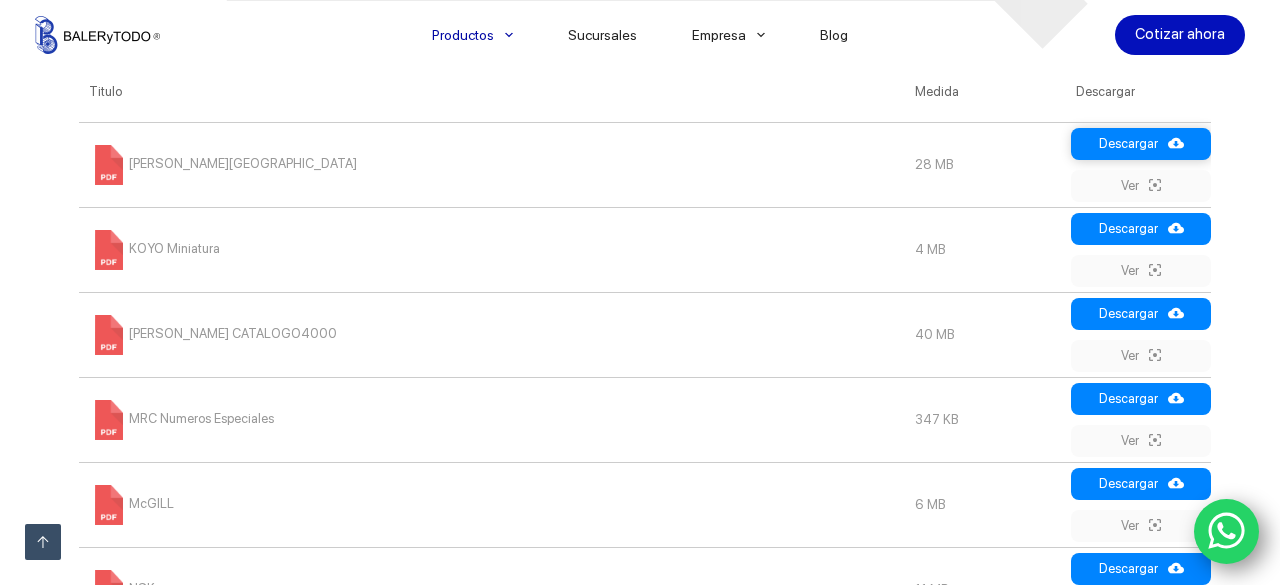 click on "Descargar" at bounding box center [1141, 144] 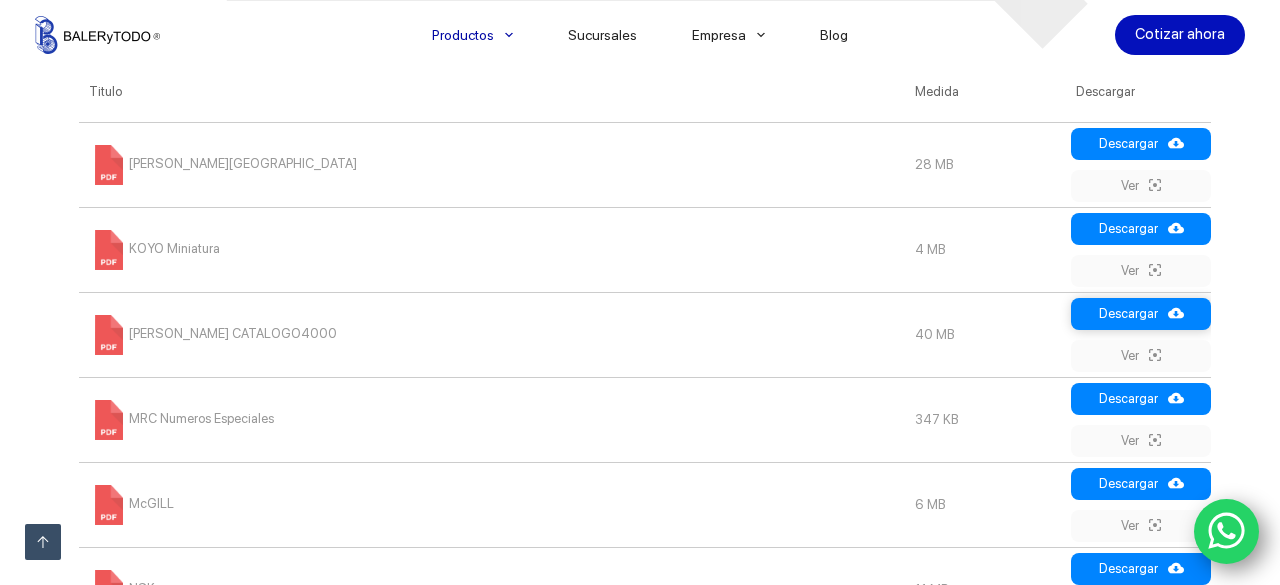 click on "Descargar" at bounding box center (1141, 314) 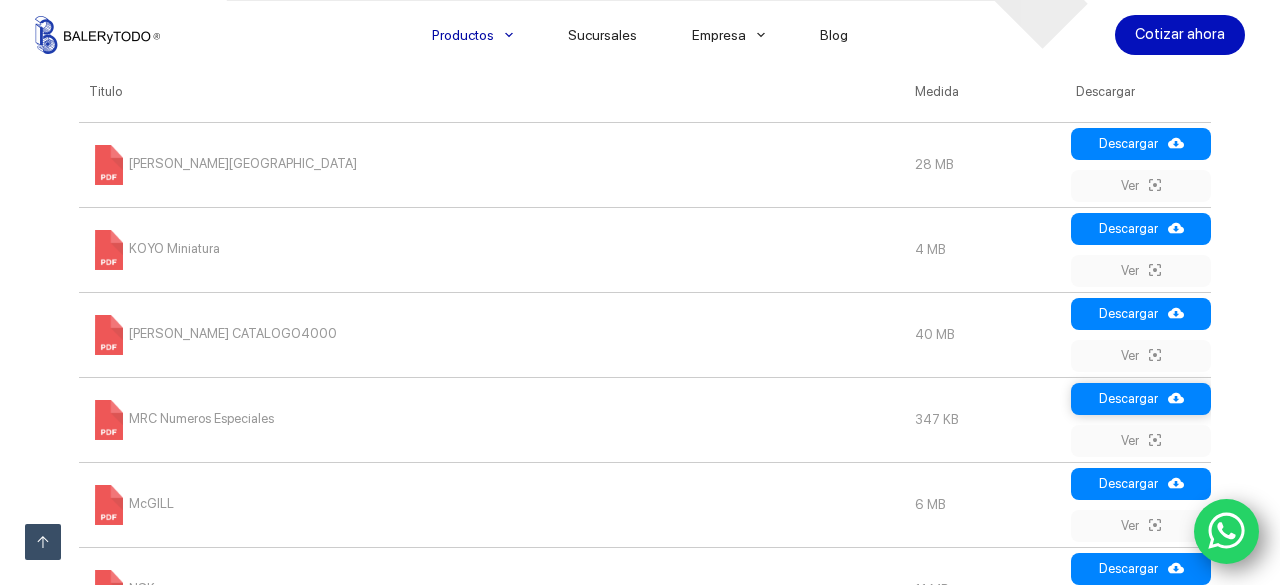 click on "Descargar" at bounding box center [1141, 399] 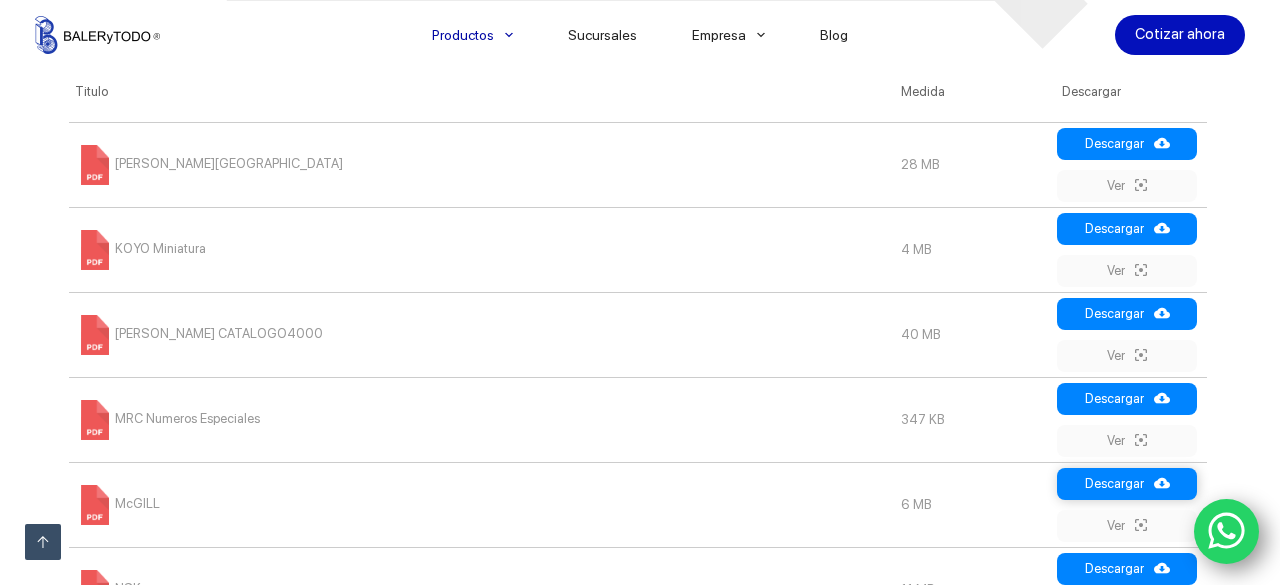 click on "Descargar" at bounding box center (1127, 484) 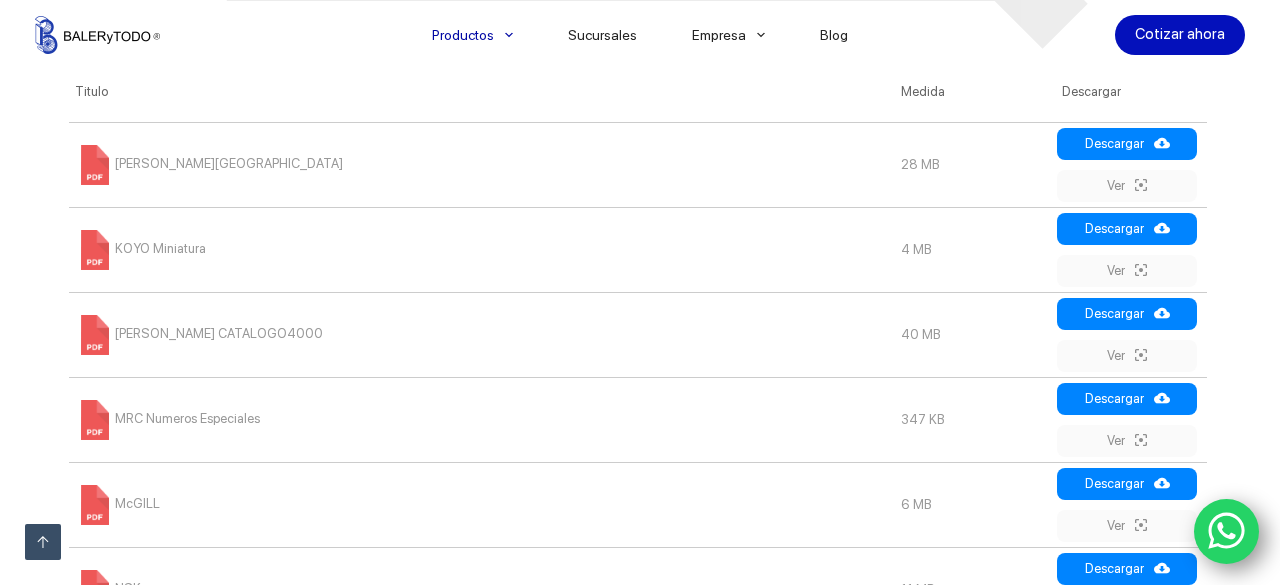 scroll, scrollTop: 0, scrollLeft: 20, axis: horizontal 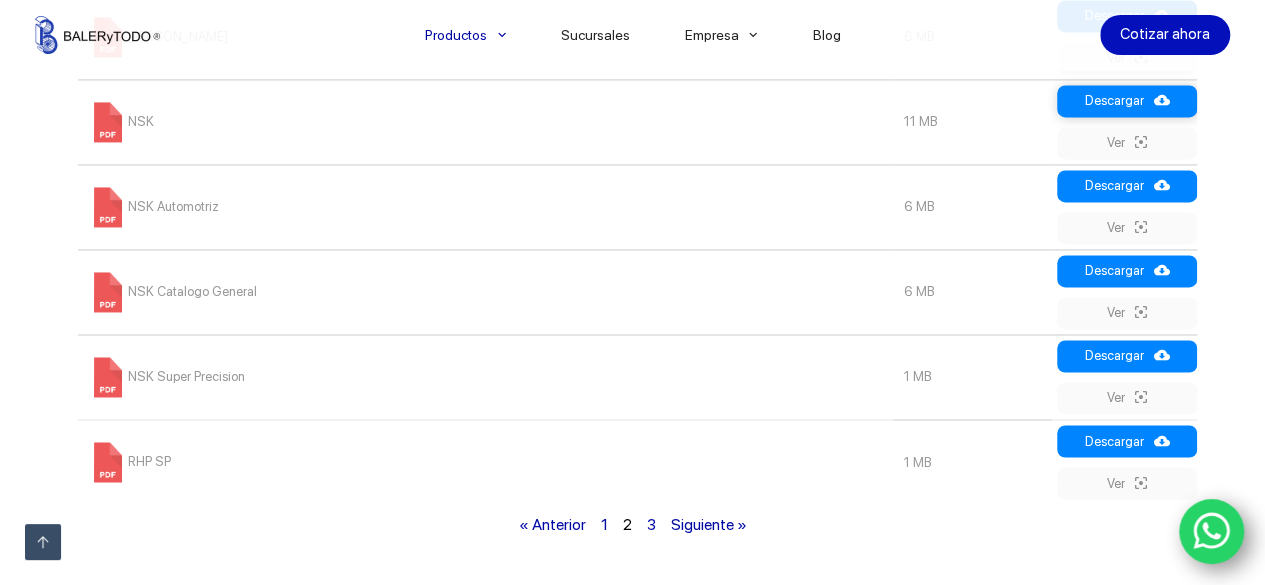 click on "Descargar" at bounding box center (1127, 101) 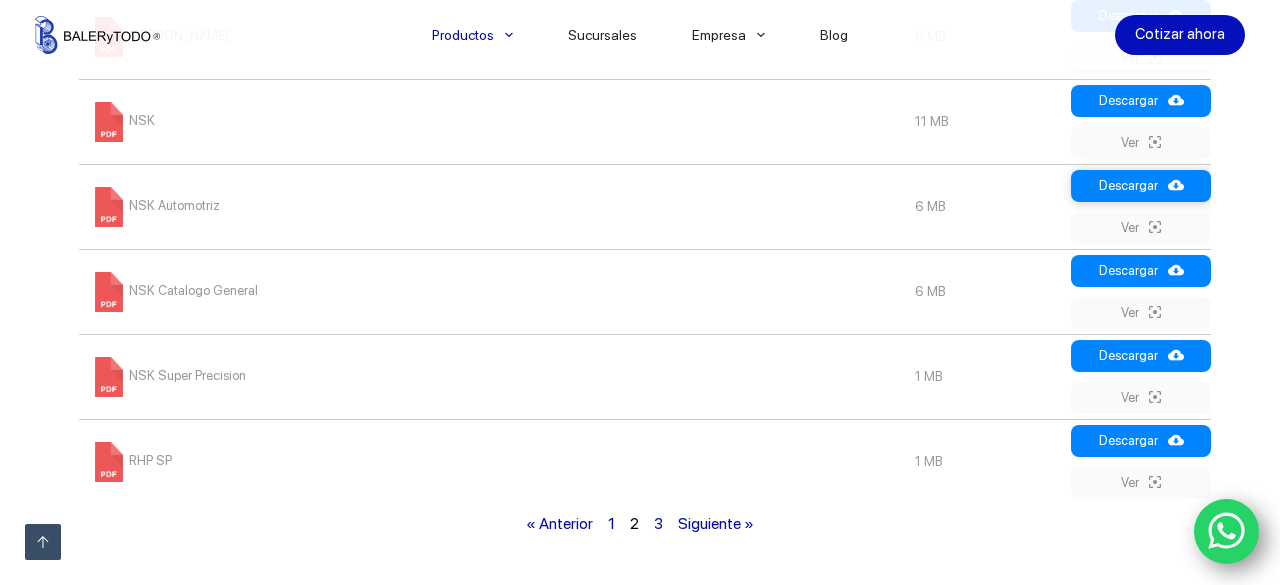 click on "Descargar" at bounding box center [1141, 186] 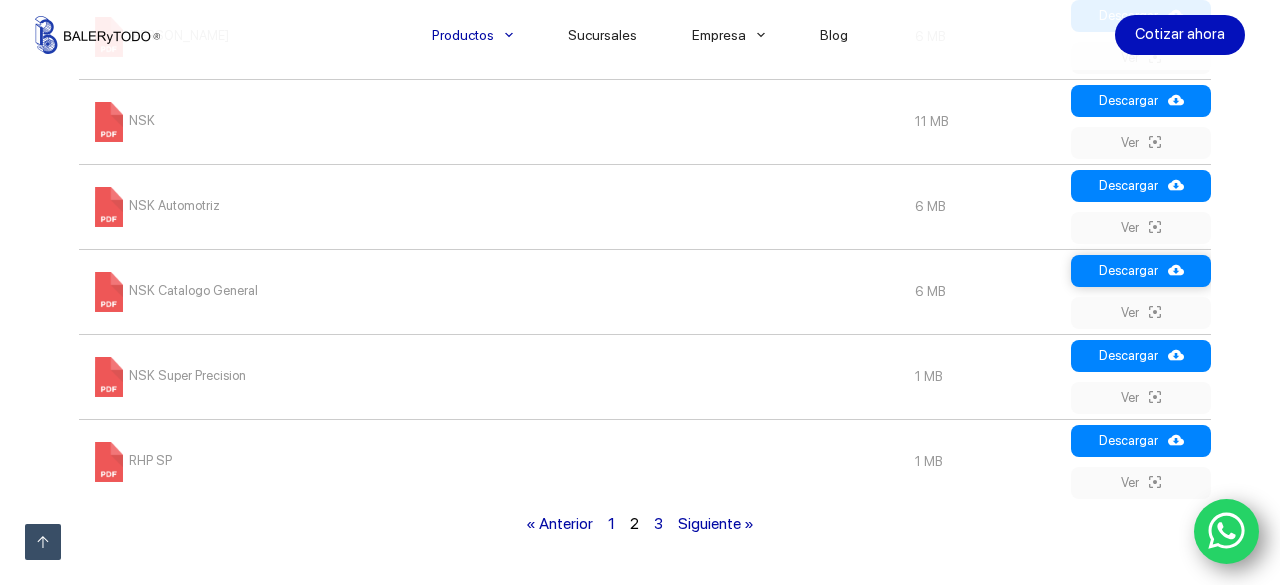 click on "Descargar" at bounding box center (1141, 271) 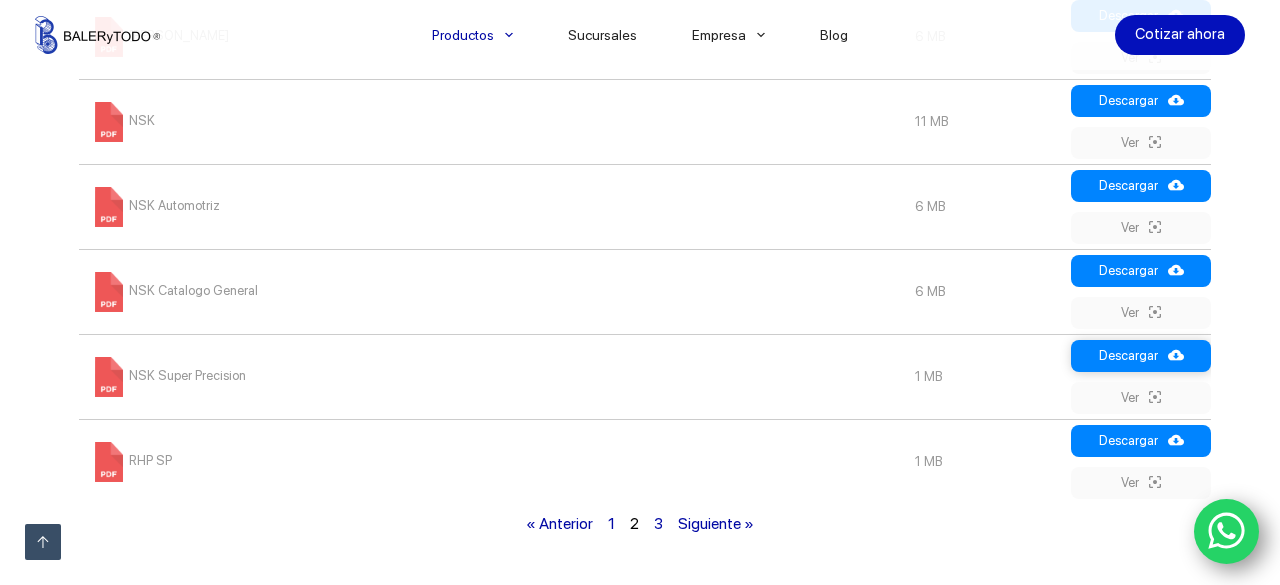 click on "Descargar" at bounding box center (1141, 356) 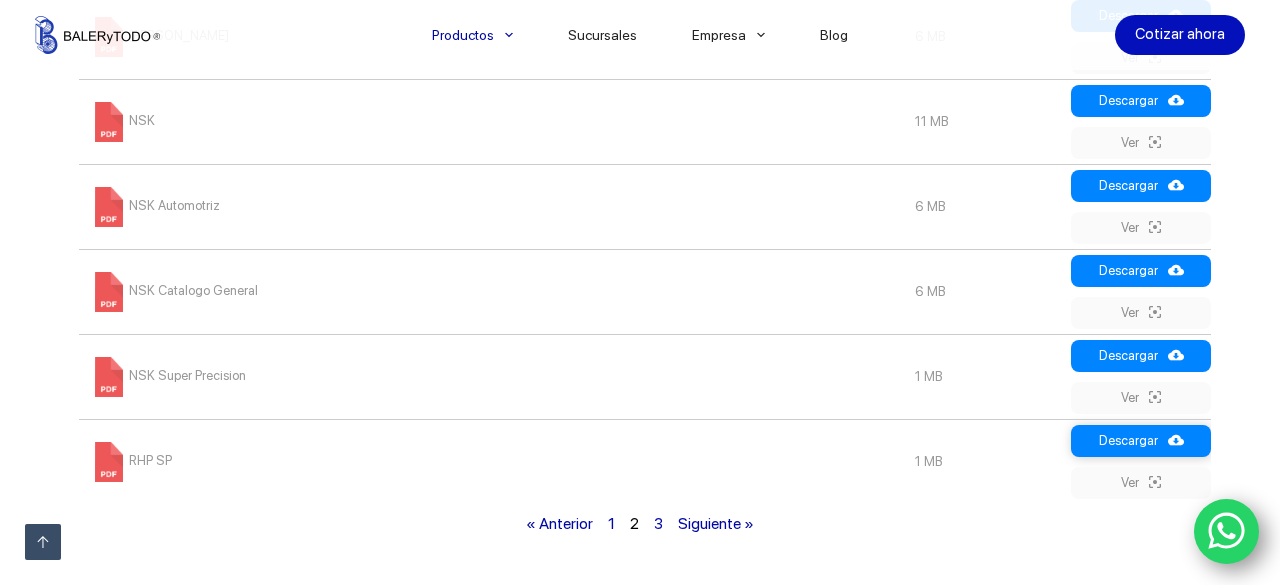 click on "Descargar" at bounding box center [1141, 441] 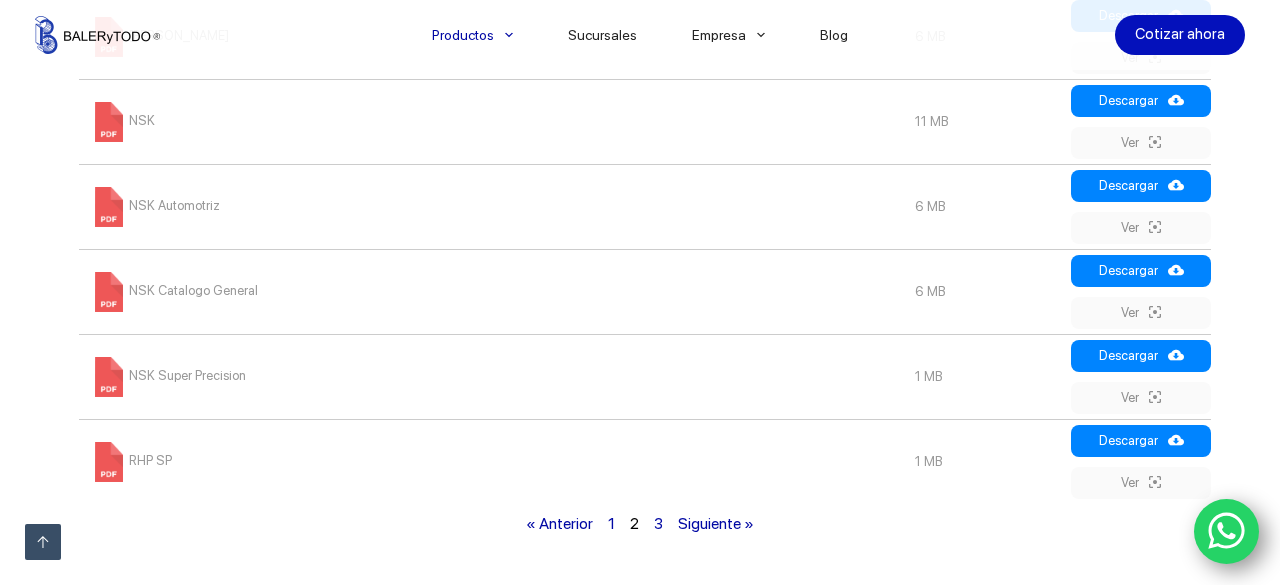 click on "3" at bounding box center (658, 523) 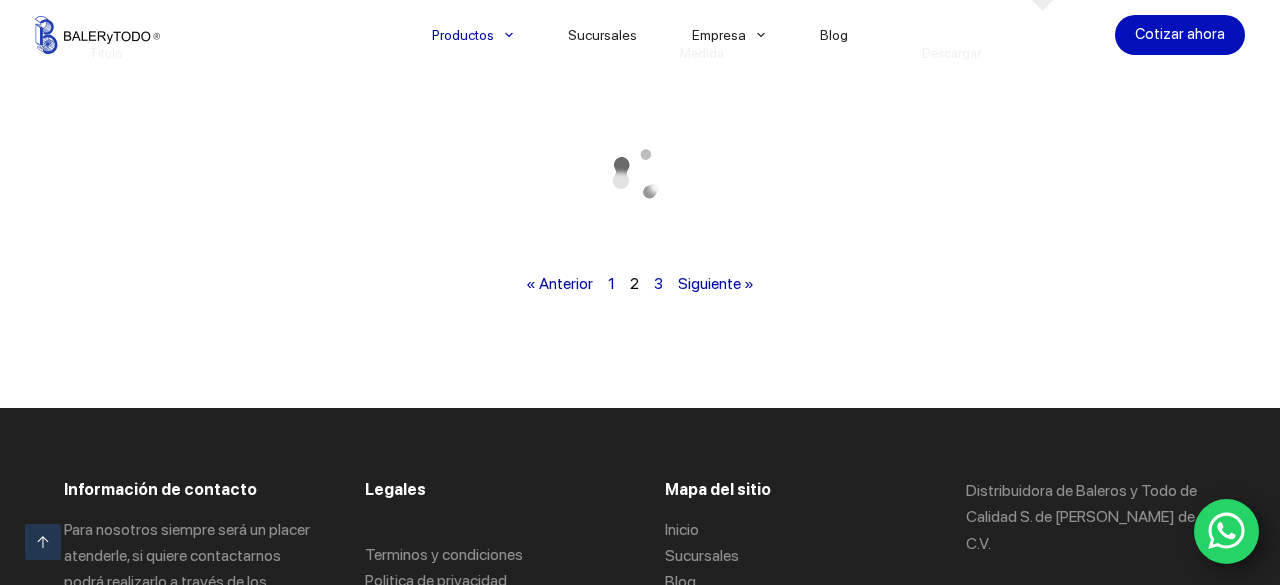 scroll, scrollTop: 1014, scrollLeft: 0, axis: vertical 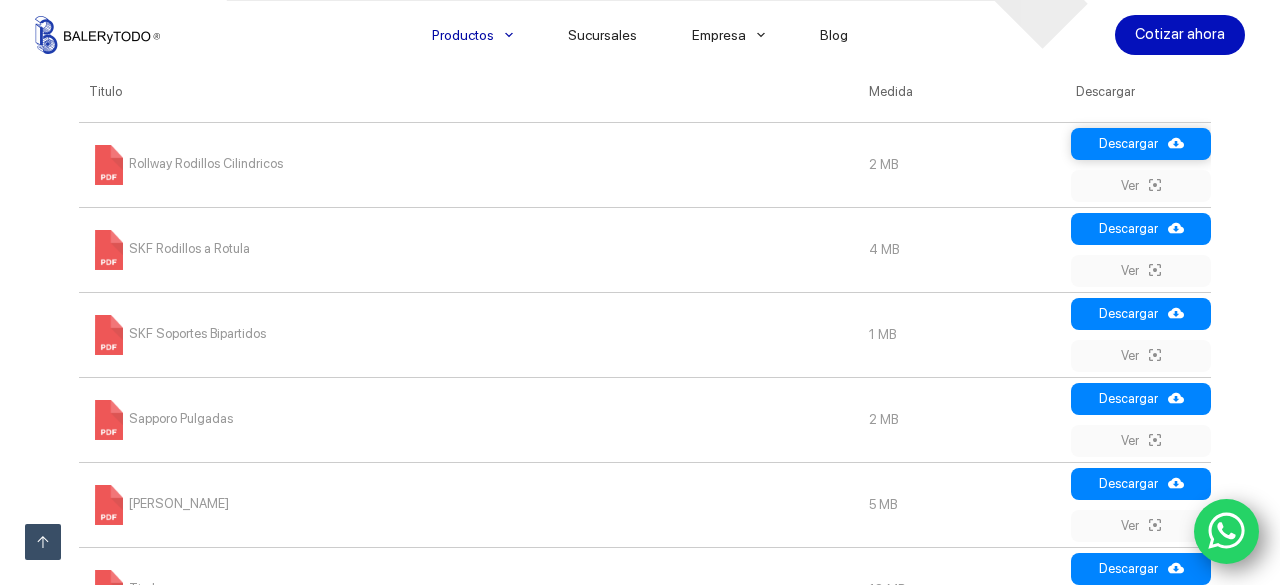 click on "Descargar" at bounding box center (1141, 144) 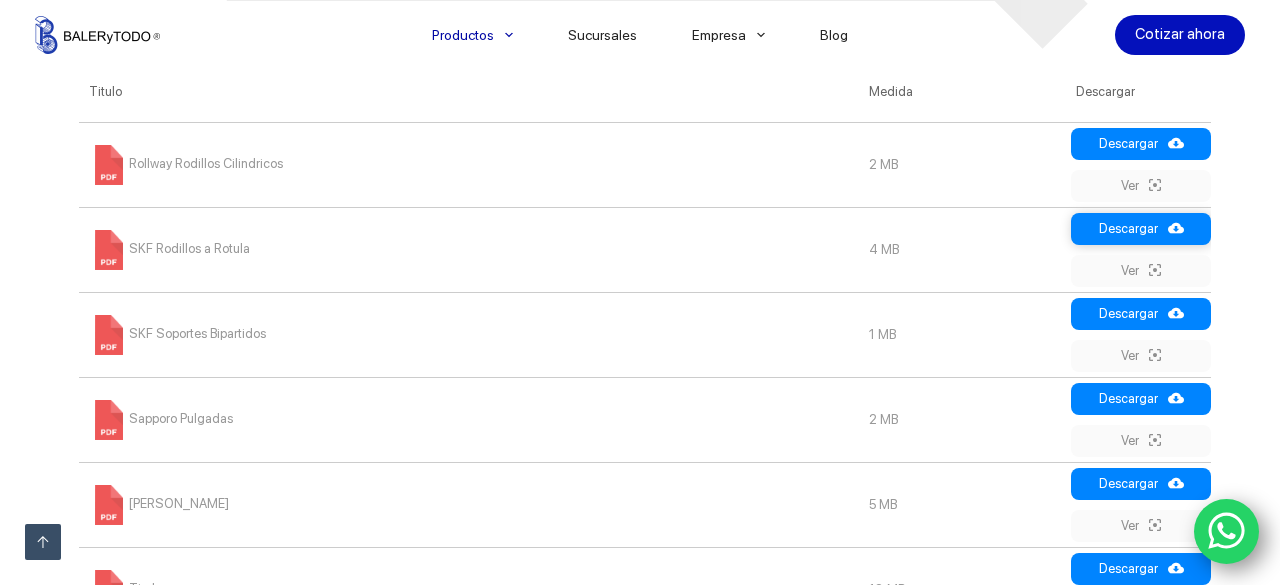 click on "Descargar" at bounding box center (1141, 229) 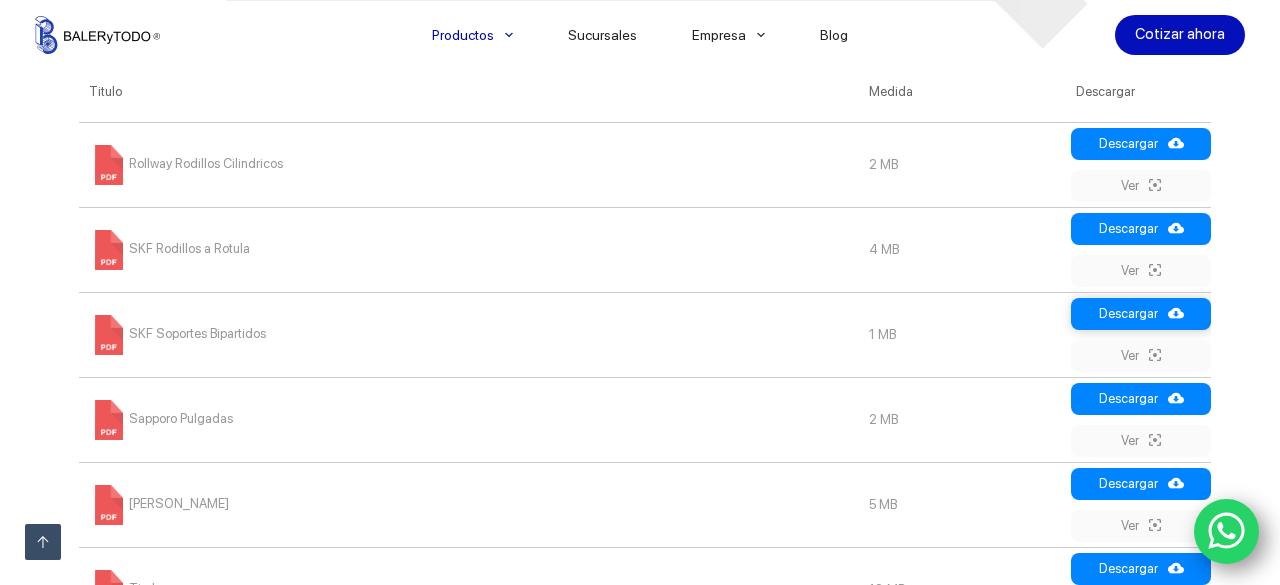 click on "Descargar" at bounding box center (1141, 314) 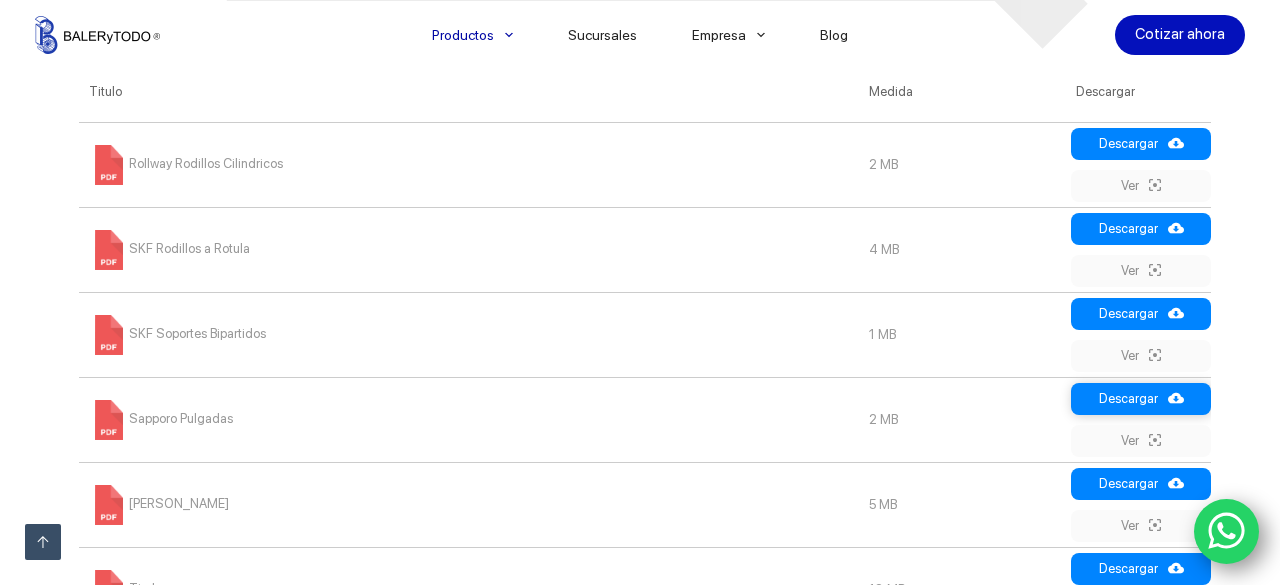 click on "Descargar" at bounding box center (1141, 399) 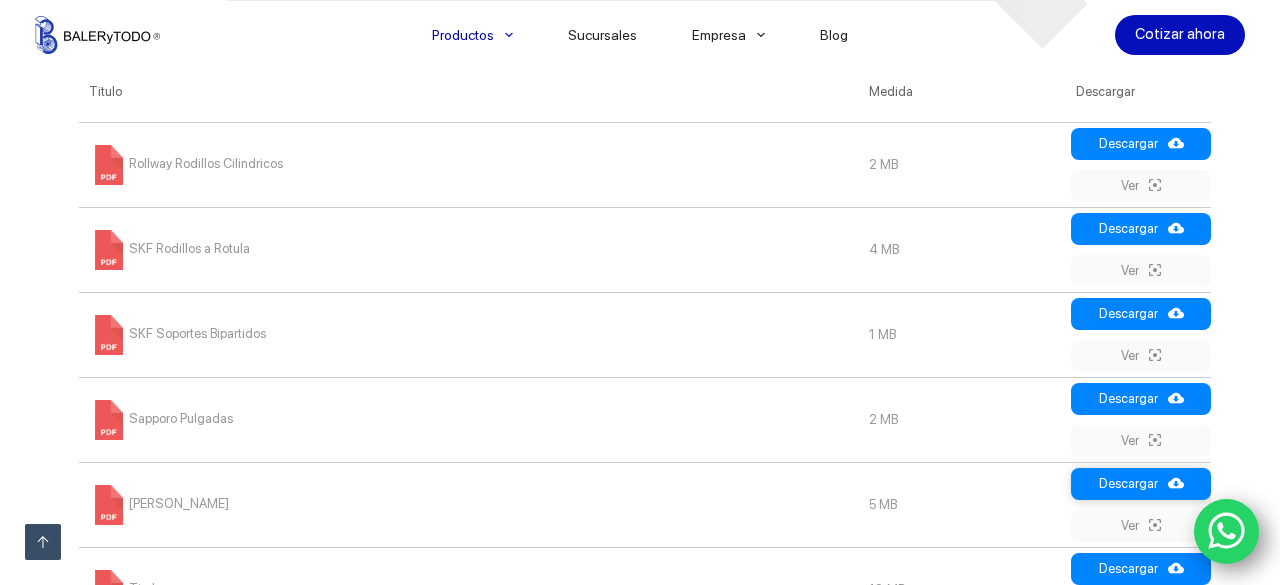 click on "Descargar" at bounding box center [1141, 484] 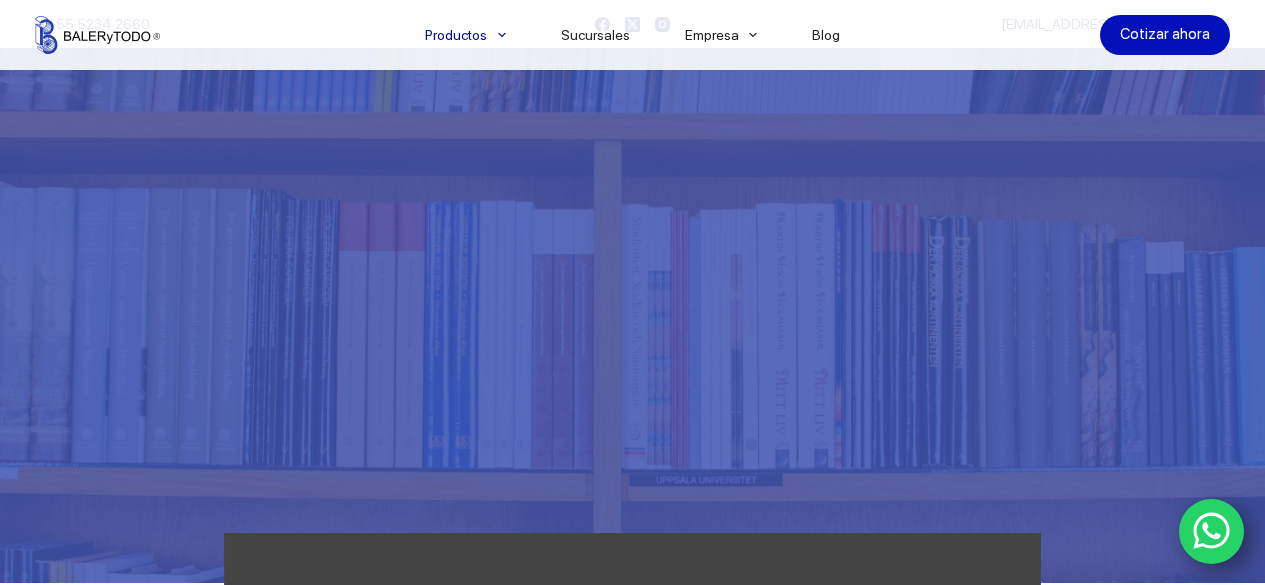 scroll, scrollTop: 1014, scrollLeft: 0, axis: vertical 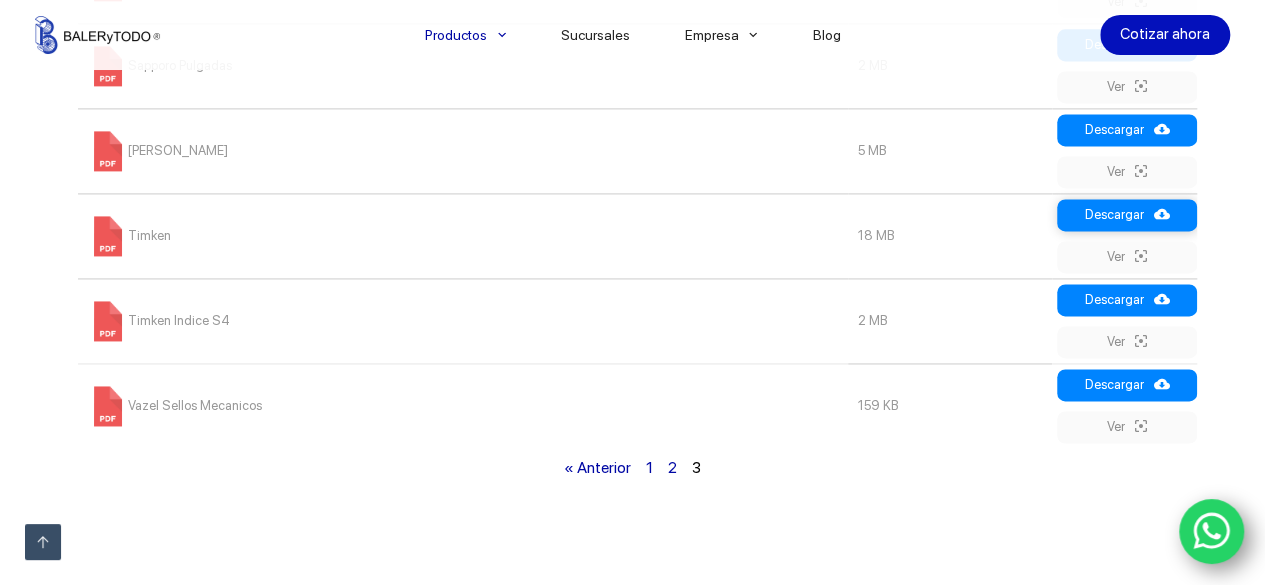 click on "Descargar" at bounding box center (1127, 215) 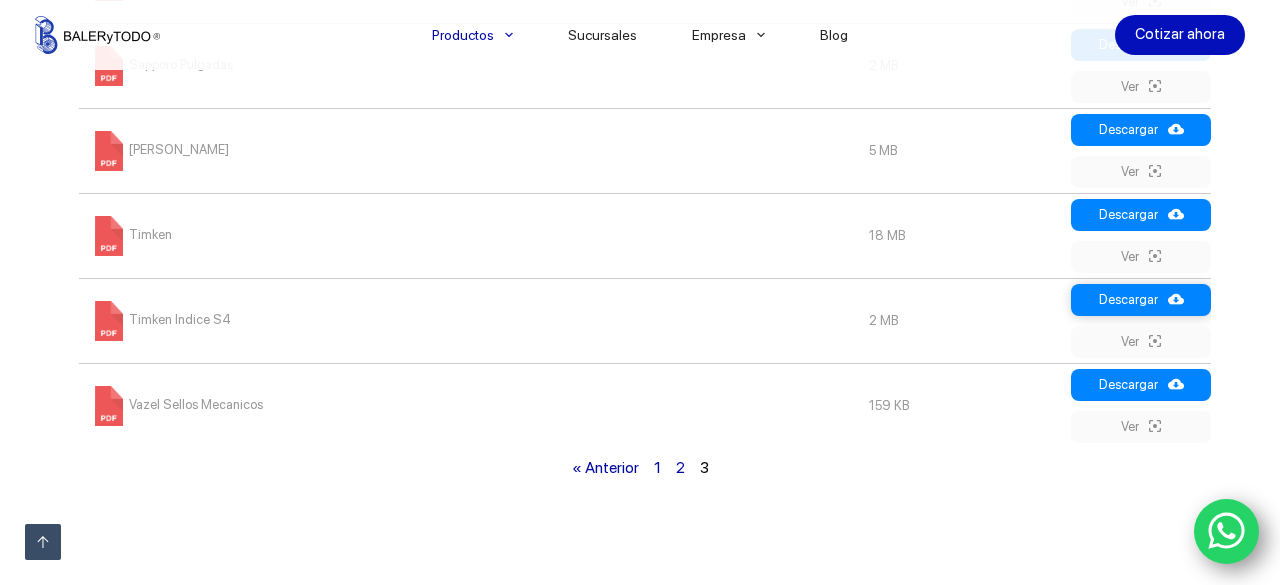 click on "Descargar" at bounding box center (1141, 300) 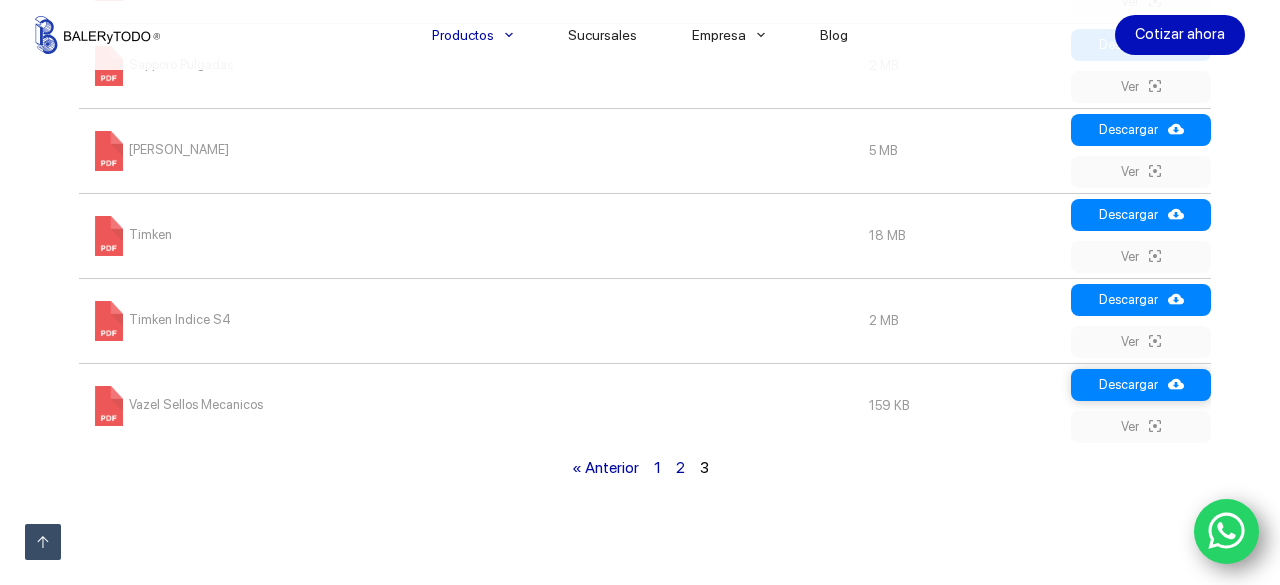 click on "Descargar" at bounding box center [1141, 385] 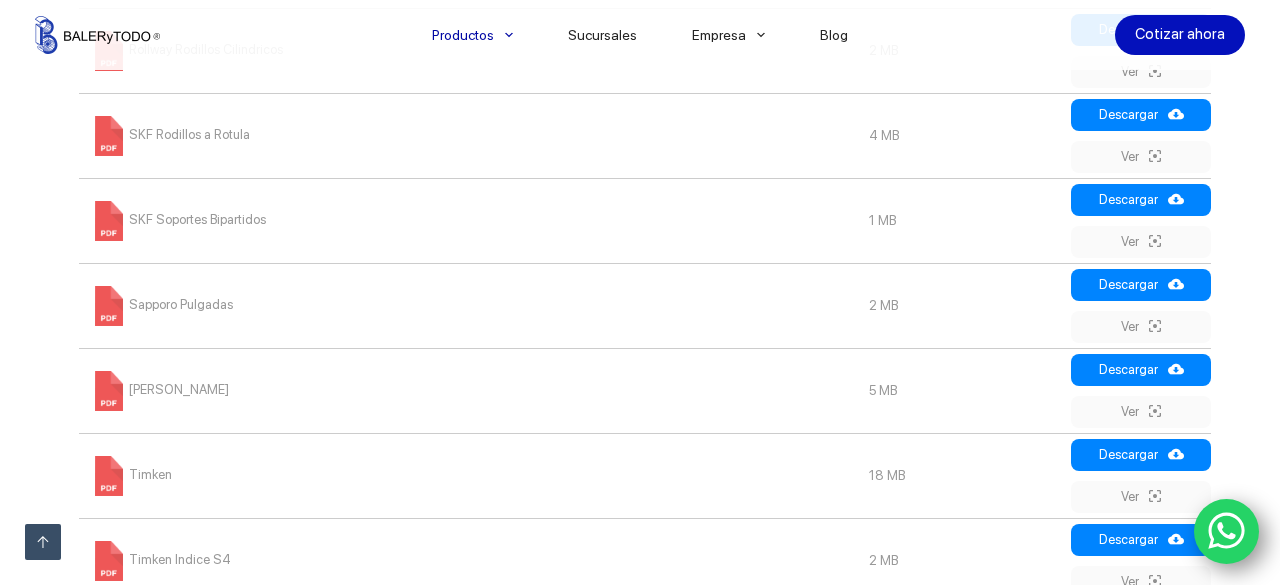 scroll, scrollTop: 1014, scrollLeft: 0, axis: vertical 